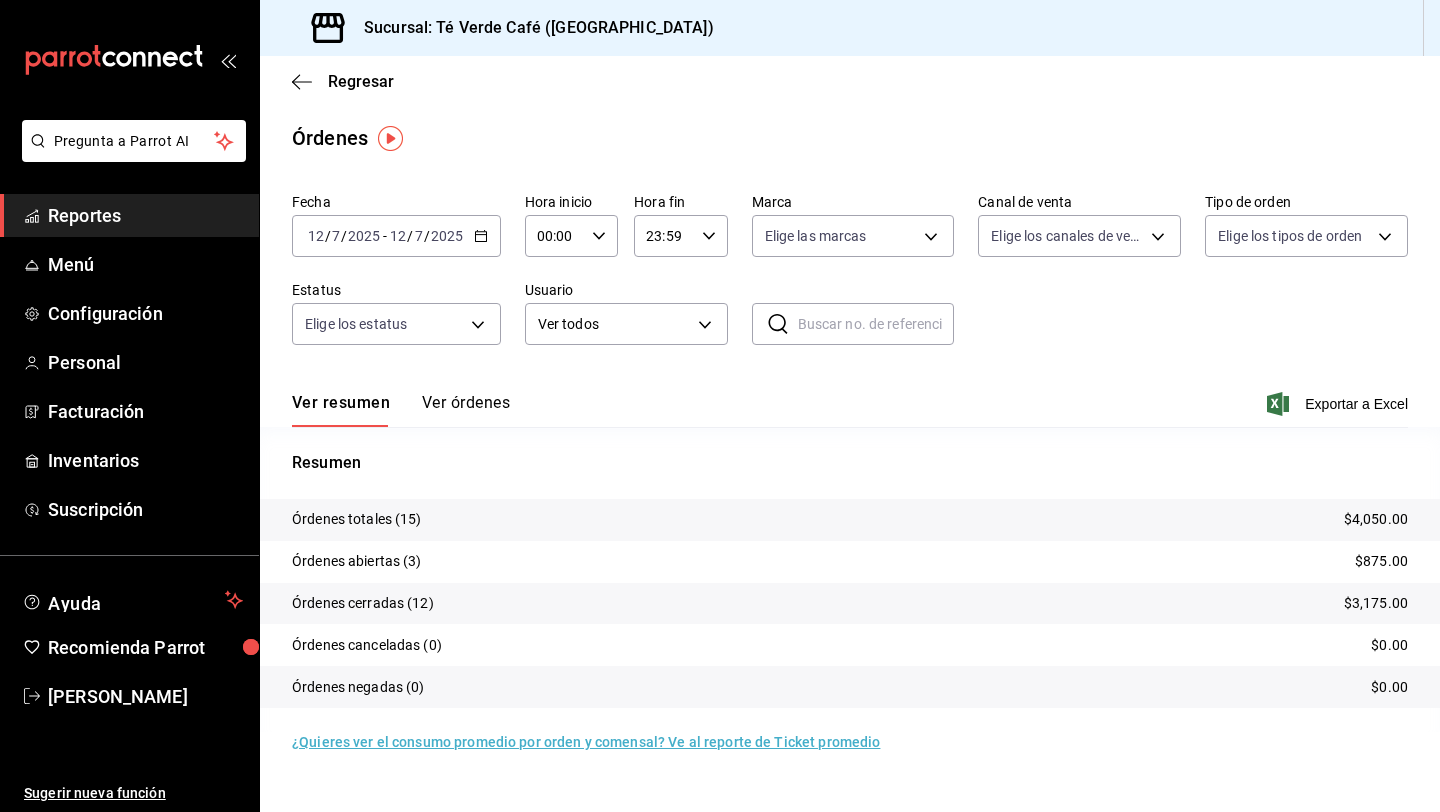 scroll, scrollTop: 0, scrollLeft: 0, axis: both 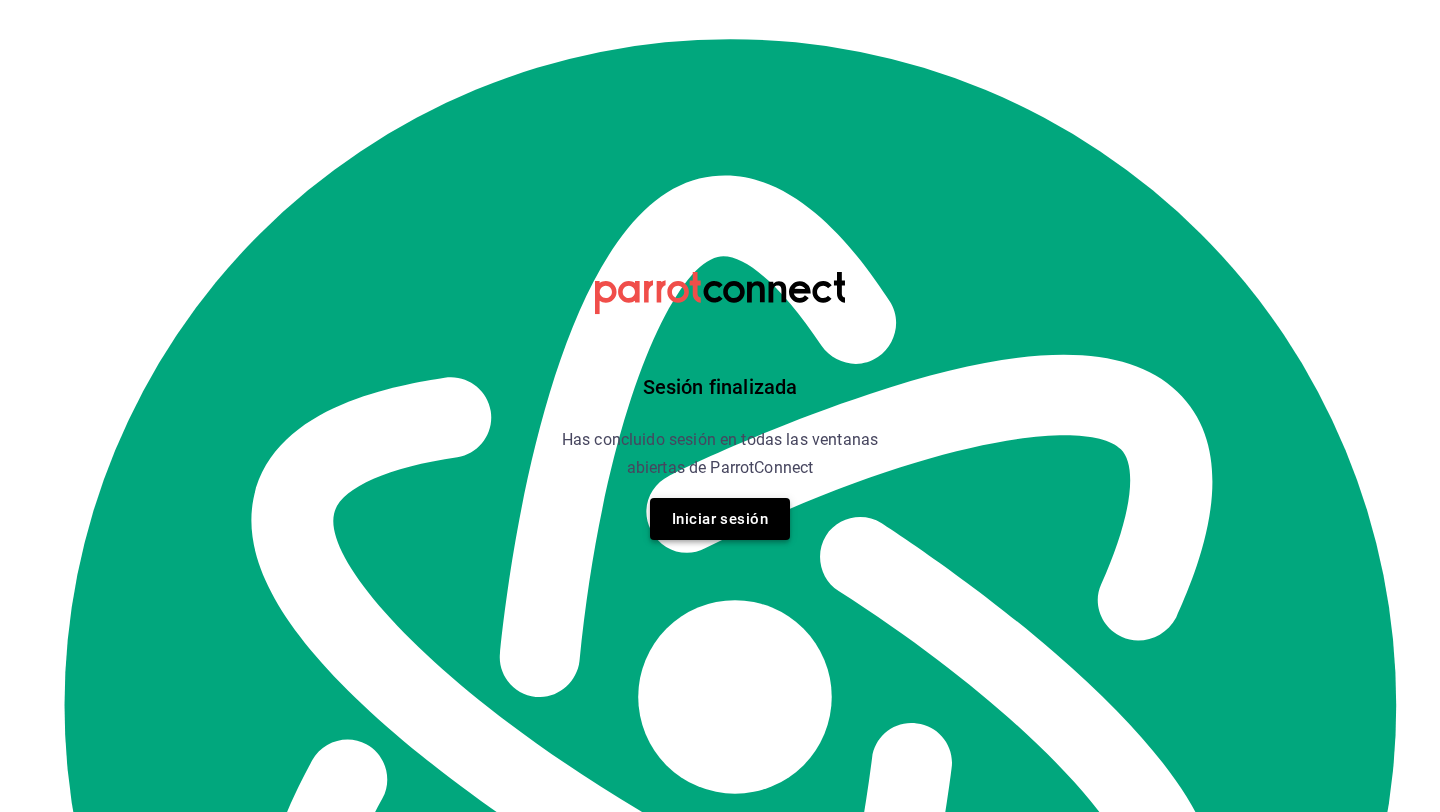 click on "Iniciar sesión" at bounding box center (720, 519) 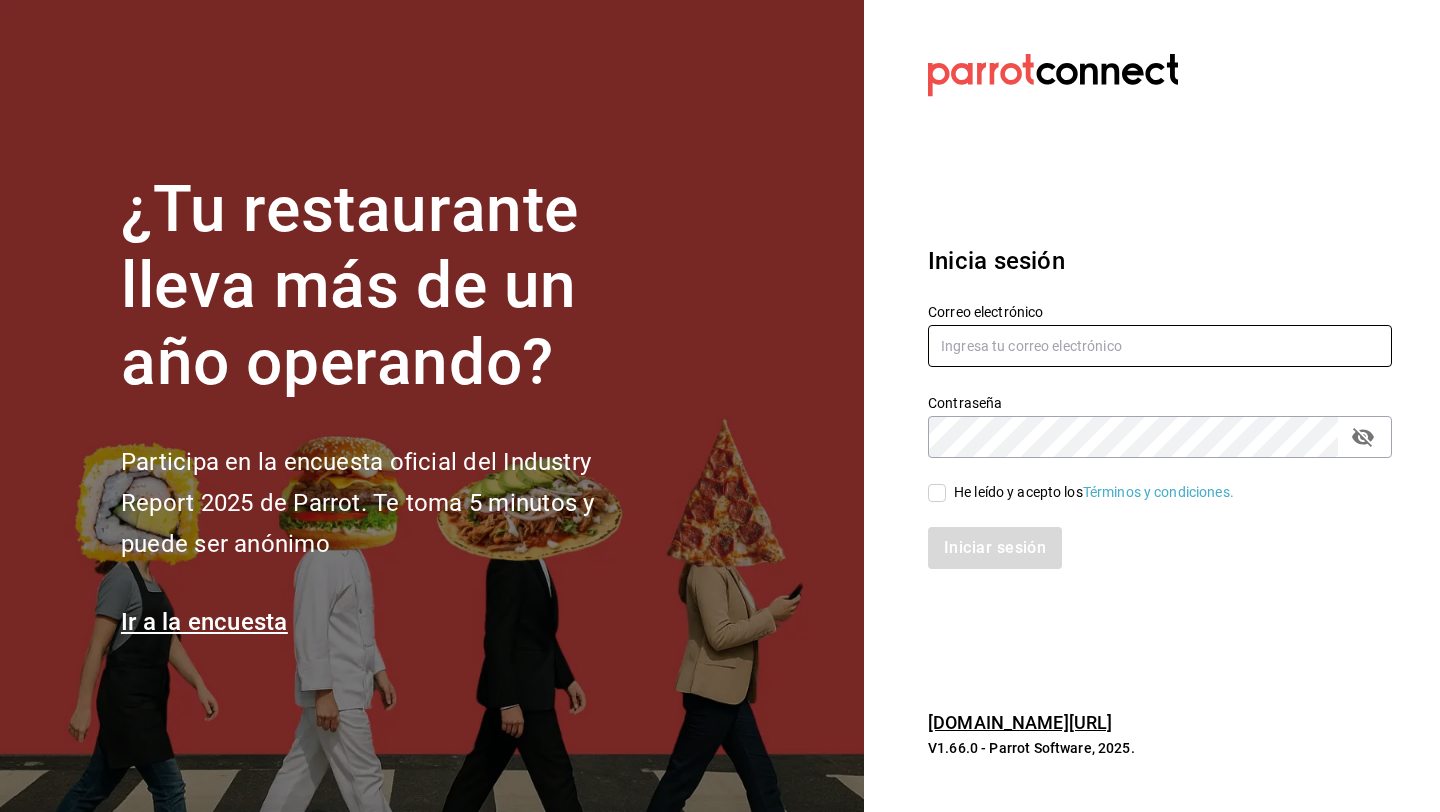 type on "[EMAIL_ADDRESS][DOMAIN_NAME]" 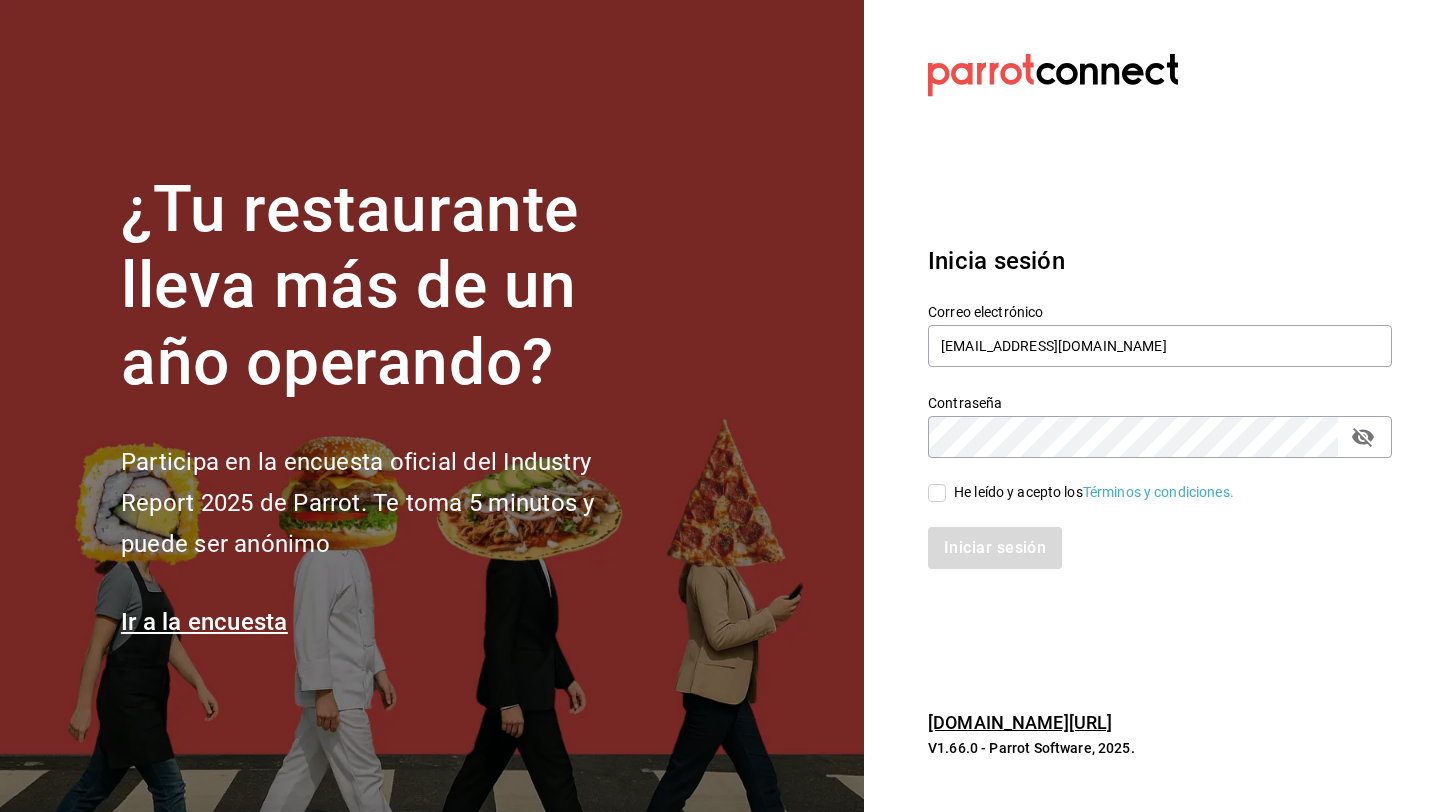 click on "He leído y acepto los  Términos y condiciones." at bounding box center (937, 493) 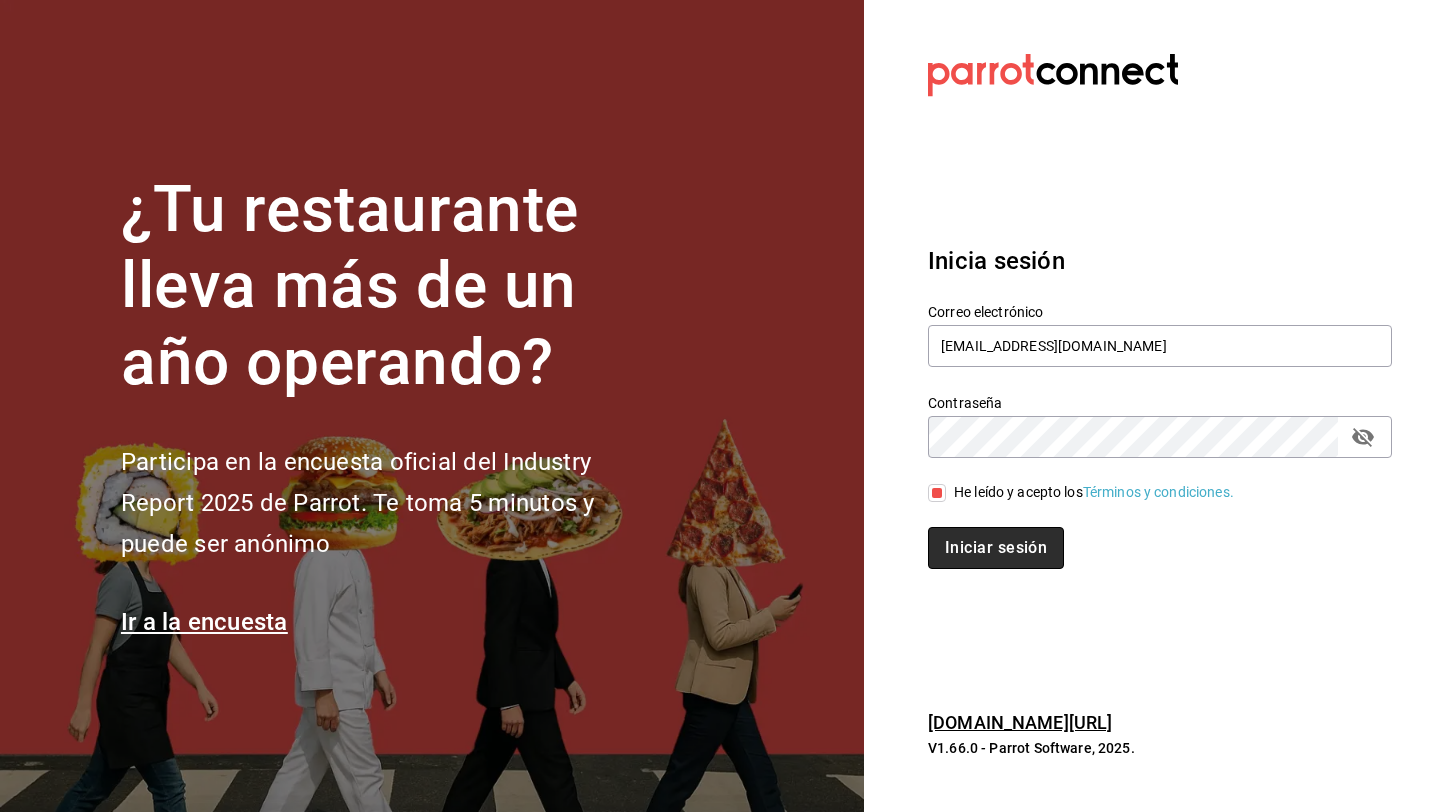 click on "Iniciar sesión" at bounding box center [996, 548] 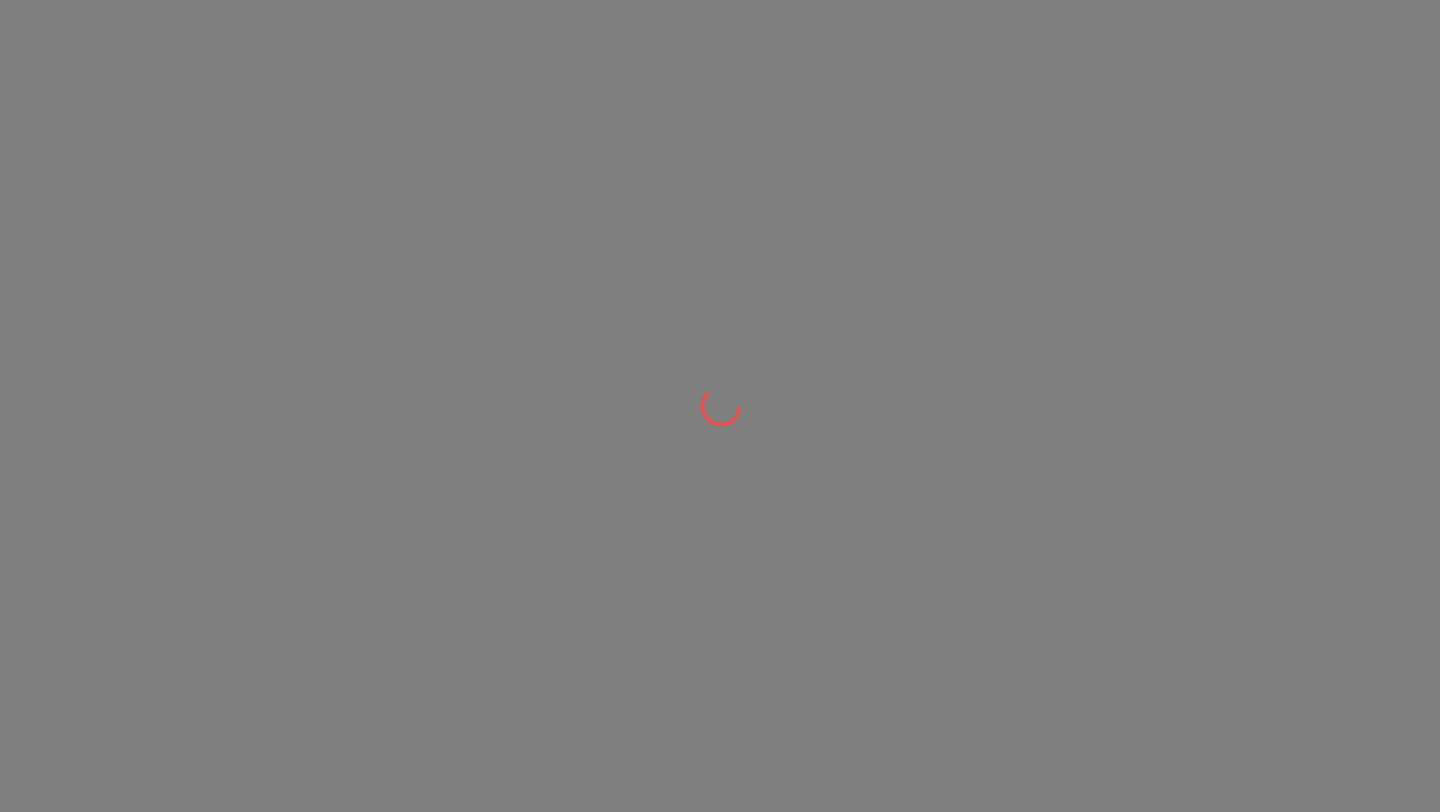 scroll, scrollTop: 0, scrollLeft: 0, axis: both 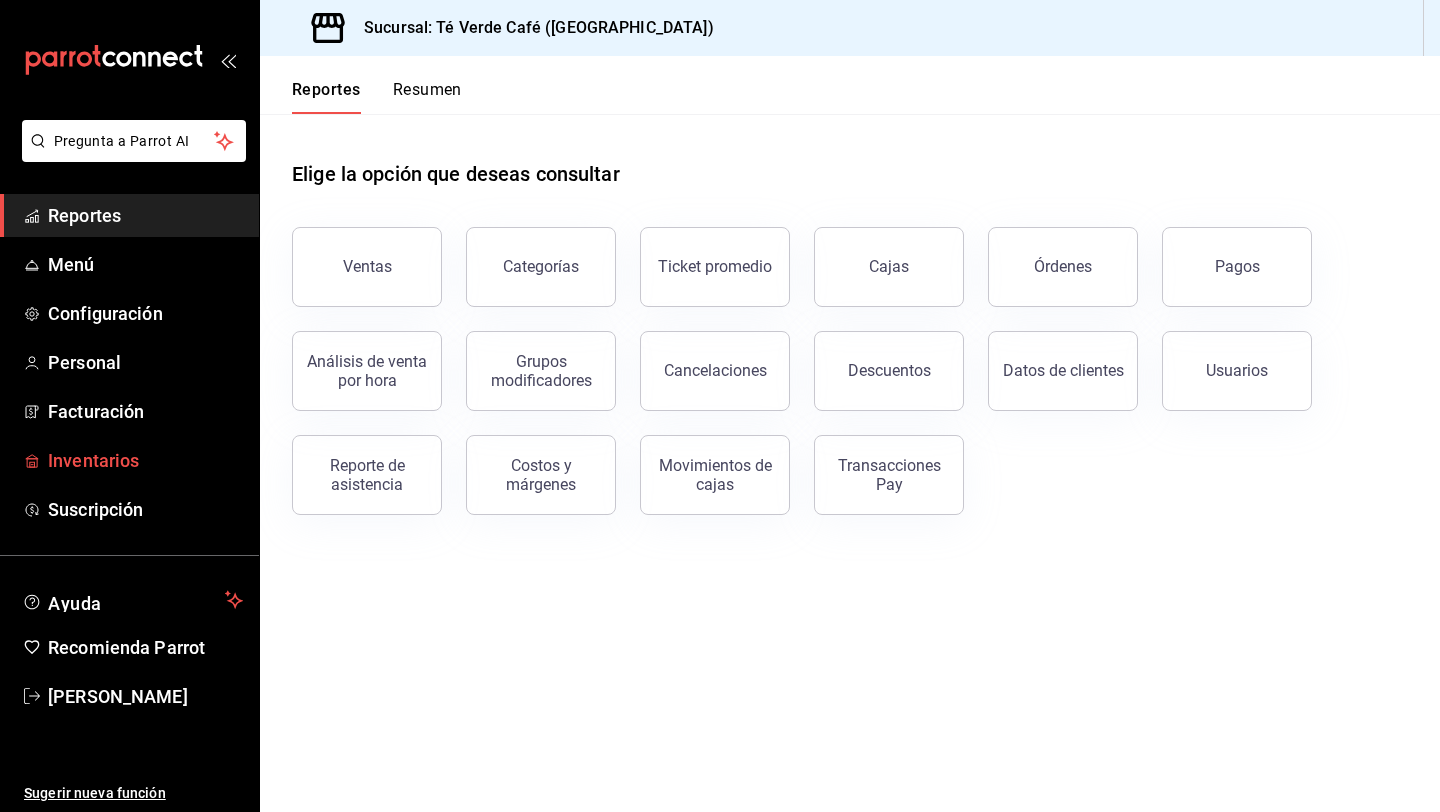 click on "Inventarios" at bounding box center (145, 460) 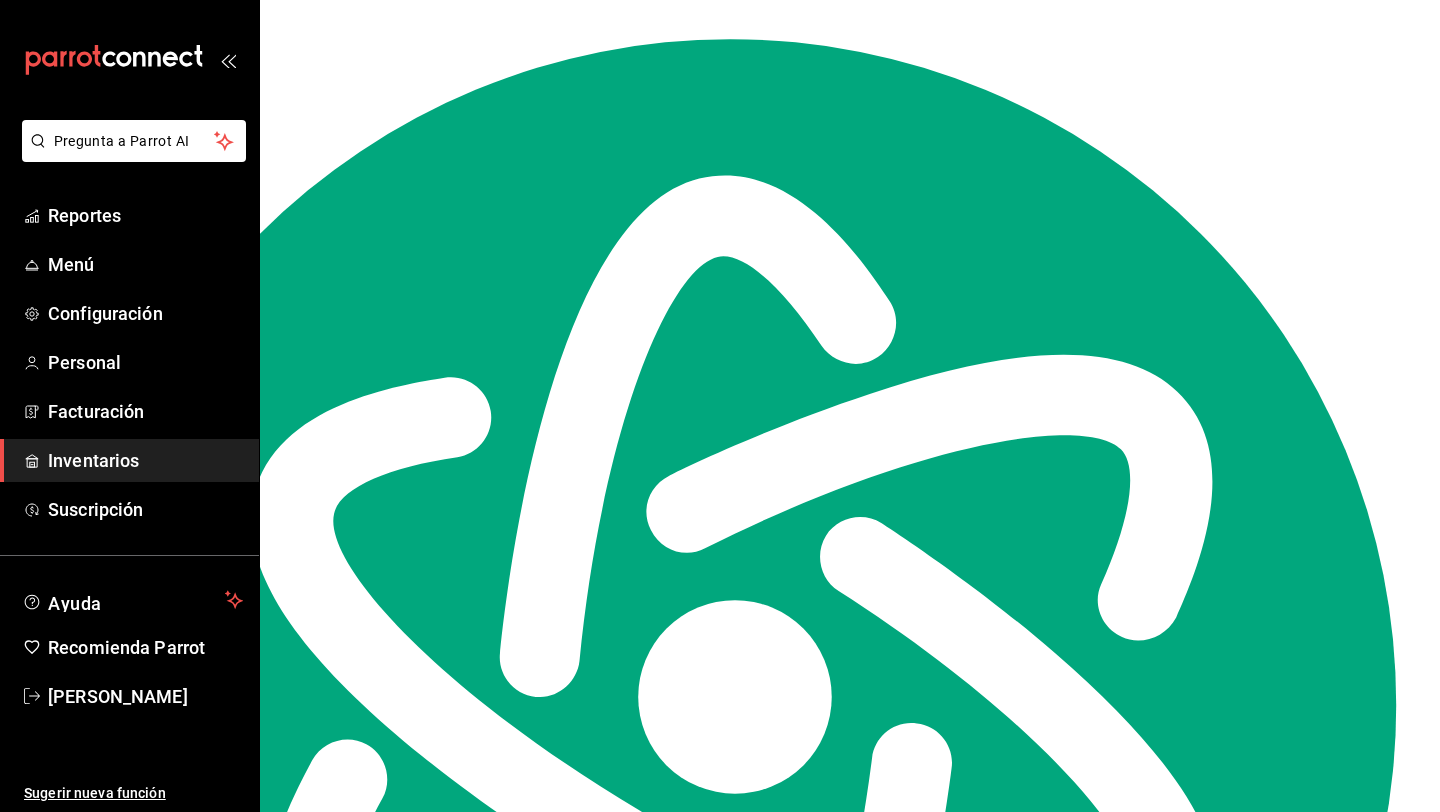 click on "Pregunta a Parrot AI Reportes   Menú   Configuración   Personal   Facturación   Inventarios   Suscripción   Ayuda Recomienda Parrot   Iván Hernández   Sugerir nueva función   Pregunta a Parrot AI Reportes   Menú   Configuración   Personal   Facturación   Inventarios   Suscripción   Ayuda Recomienda Parrot   Iván Hernández   Sugerir nueva función   Visitar centro de ayuda (81) 2046 6363 soporte@parrotsoftware.io Visitar centro de ayuda (81) 2046 6363 soporte@parrotsoftware.io Charlar Nueva Conversación Search Close modal Los datos de AITOPIA no son en tiempo real. La función WebAccess combina la inteligencia de AITOPIA con información web en tiempo real, permitiendo que GPT maneje preguntas relacionadas con información en tiempo real de manera más efectiva. ¡Mejora para obtener esta función y no te preocupes más por información desactualizada! Actualiza ahora 🤓 Explica algo complejo Explica la Inteligencia Artificial de tal manera que pueda explicársela a mi hijo de seis años." at bounding box center (720, 30882) 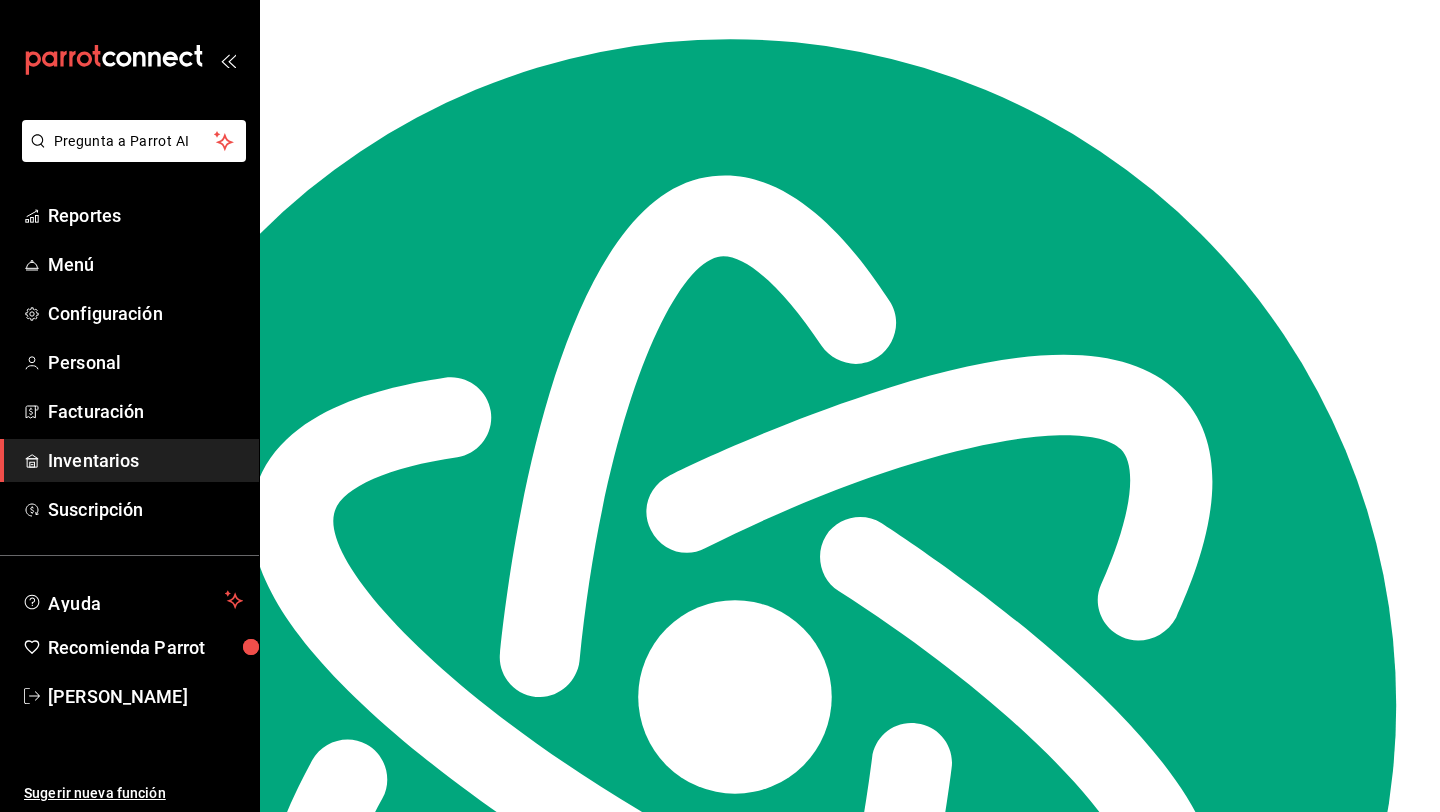 click on "Pregunta a Parrot AI Reportes   Menú   Configuración   Personal   Facturación   Inventarios   Suscripción   Ayuda Recomienda Parrot   Iván Hernández   Sugerir nueva función   Té Verde Café (Puebla) Cambiar a organización Existencias Balance Insumos Recetas Otros GANA 1 MES GRATIS EN TU SUSCRIPCIÓN AQUÍ ¿Recuerdas cómo empezó tu restaurante?
Hoy puedes ayudar a un colega a tener el mismo cambio que tú viviste.
Recomienda Parrot directamente desde tu Portal Administrador.
Es fácil y rápido.
🎁 Por cada restaurante que se una, ganas 1 mes gratis. Pregunta a Parrot AI Reportes   Menú   Configuración   Personal   Facturación   Inventarios   Suscripción   Ayuda Recomienda Parrot   Iván Hernández   Sugerir nueva función   Visitar centro de ayuda (81) 2046 6363 soporte@parrotsoftware.io Visitar centro de ayuda (81) 2046 6363 soporte@parrotsoftware.io Charlar Nueva Conversación Search Close modal Actualiza ahora 🤓 Explica algo complejo 🧠 Obtén sugerencias y crea nuevas ideas" at bounding box center [720, 30882] 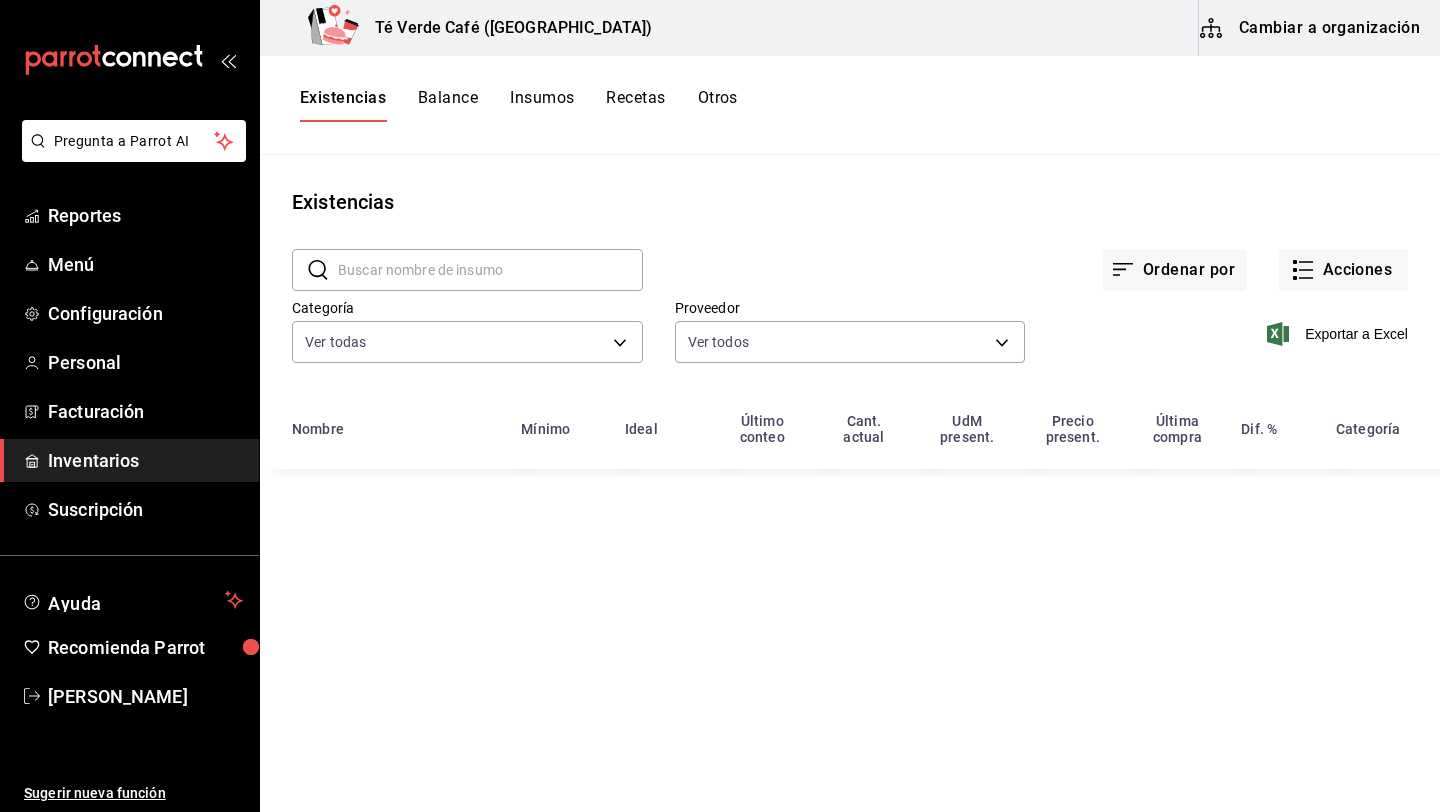 click at bounding box center (490, 270) 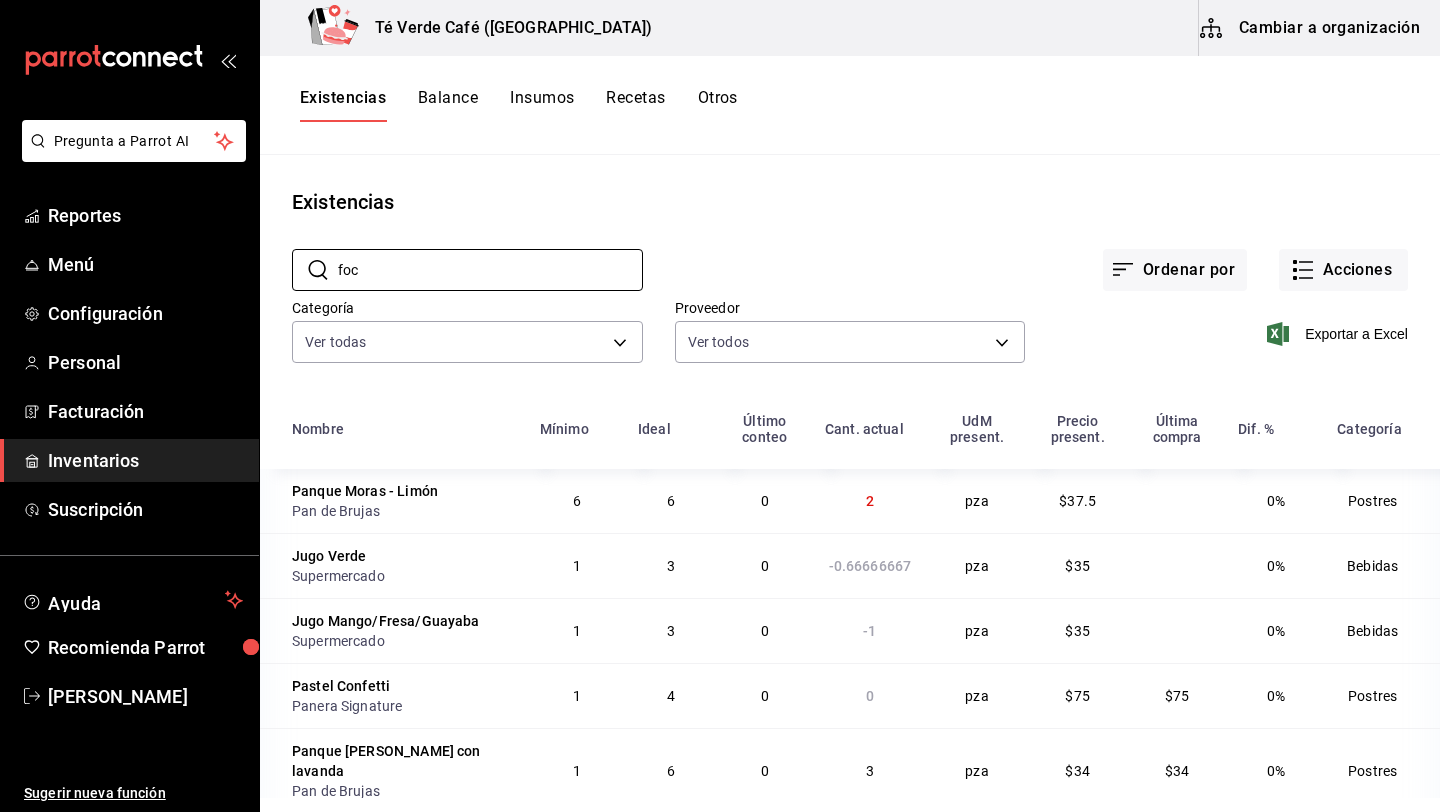 type on "foc" 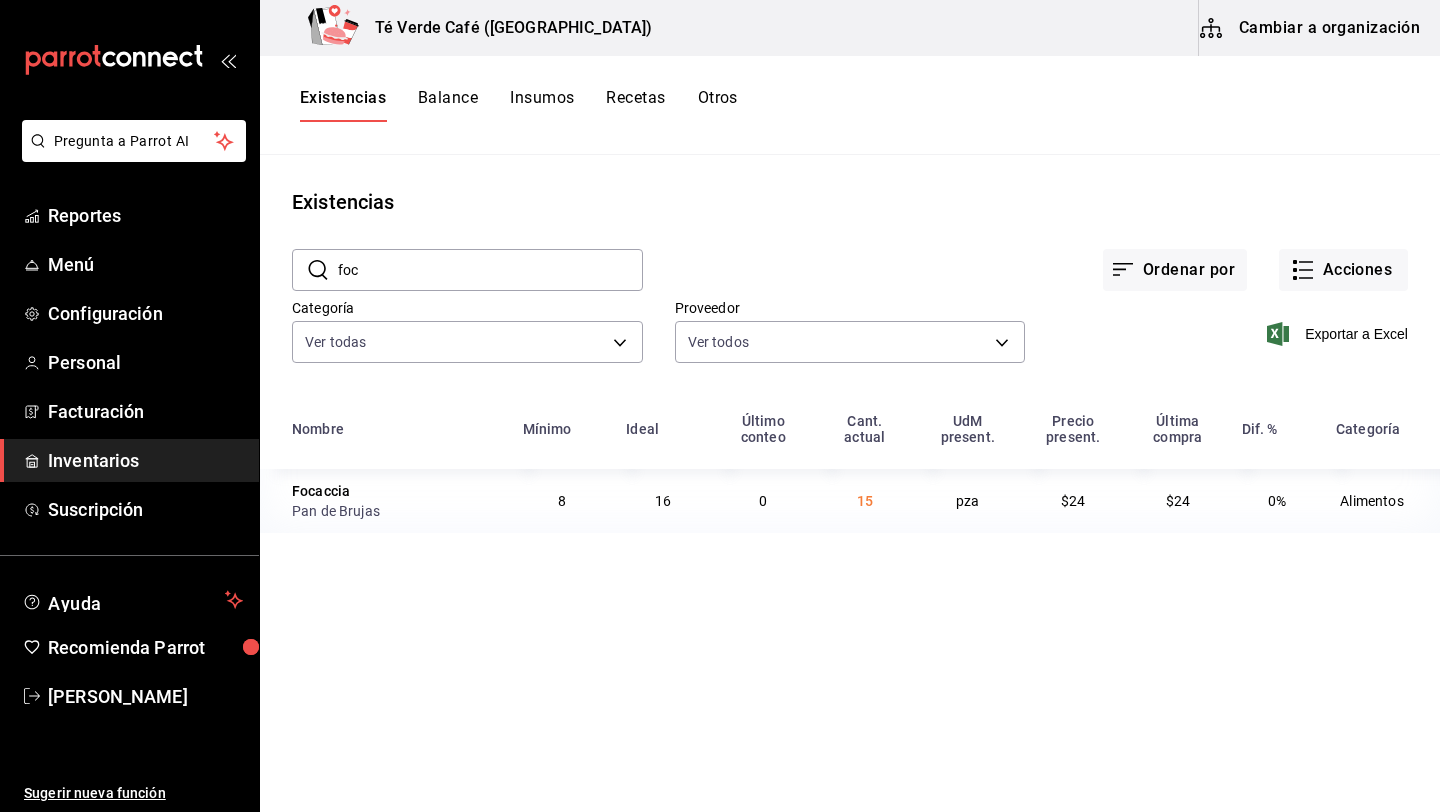 click on "foc" at bounding box center (490, 270) 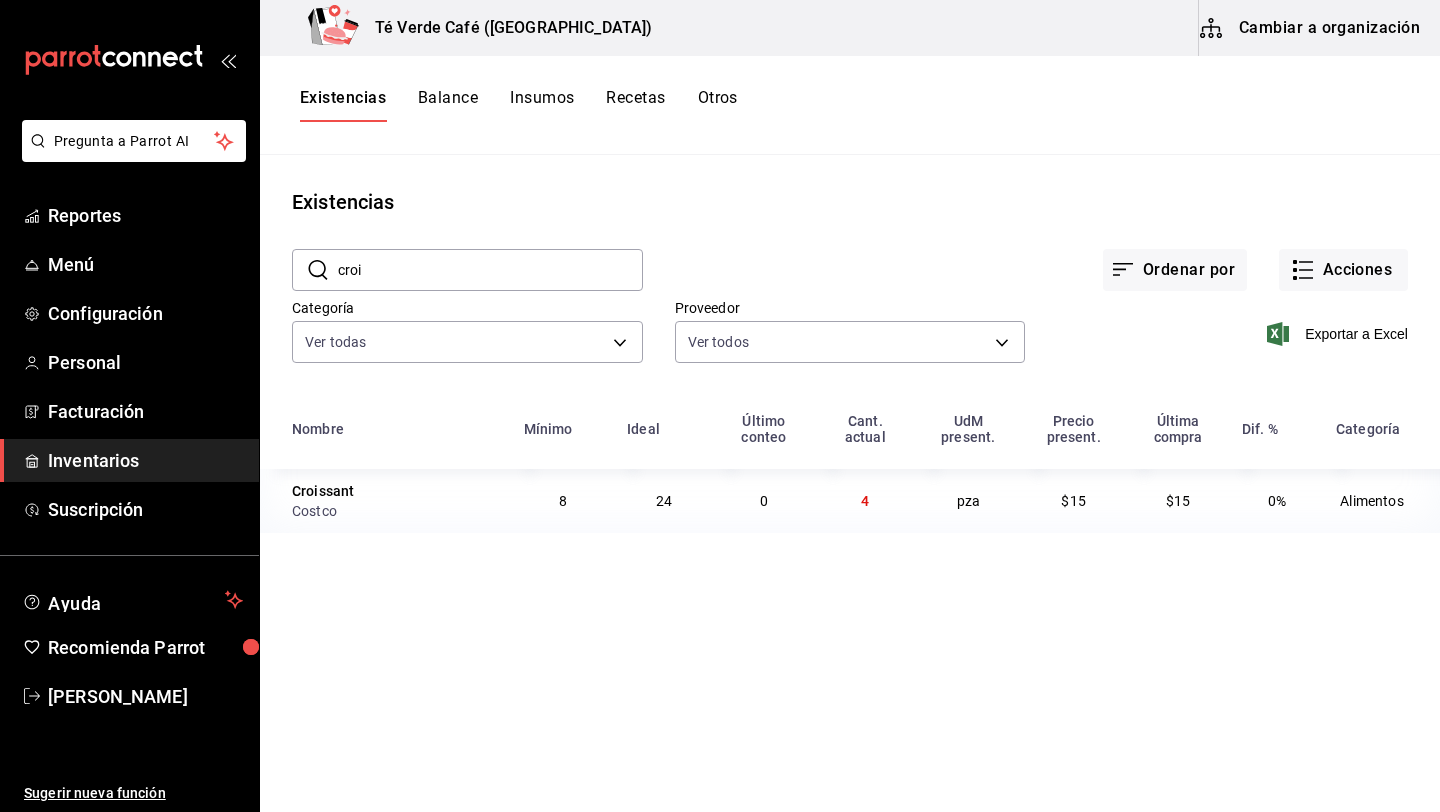 click on "croi" at bounding box center [490, 270] 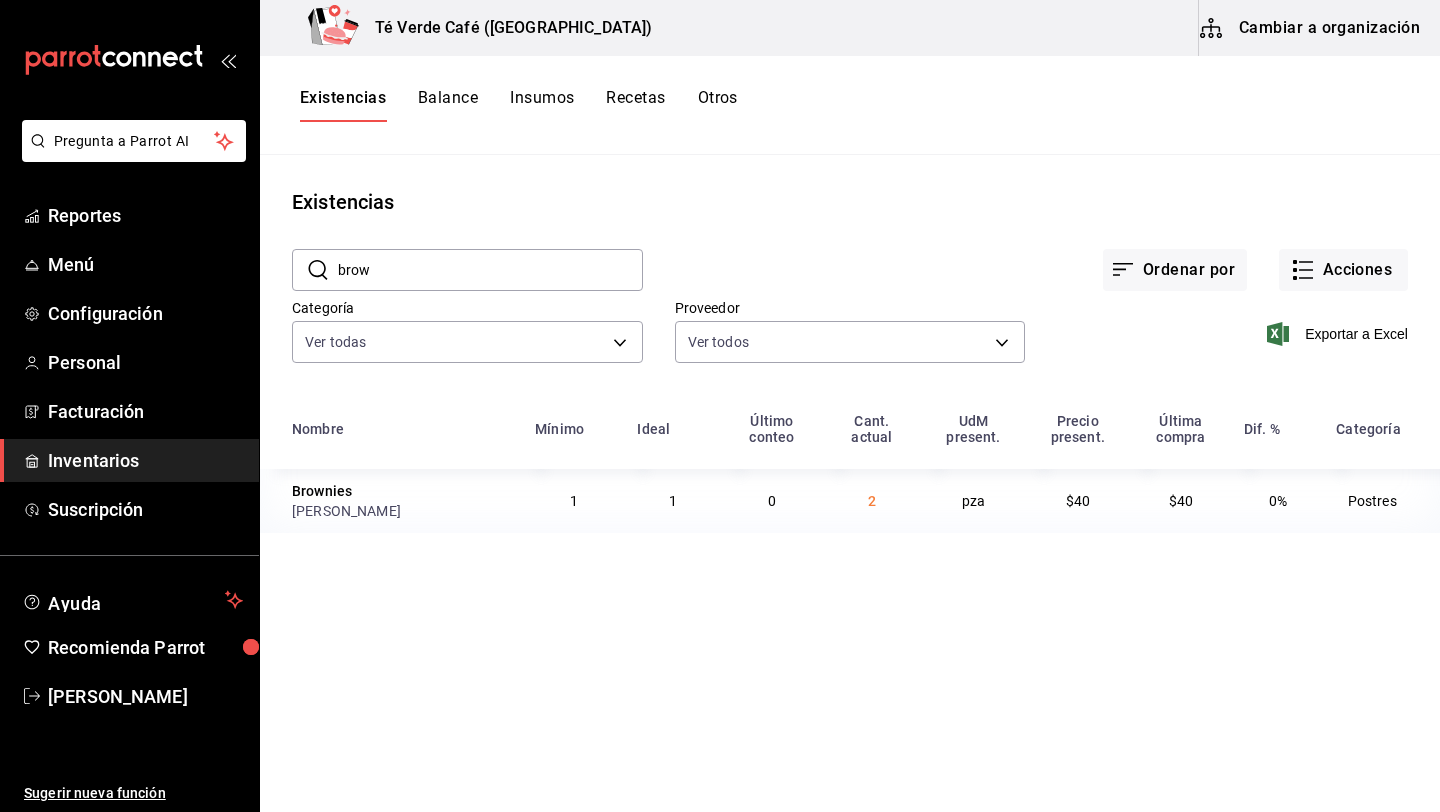 click on "brow" at bounding box center [490, 270] 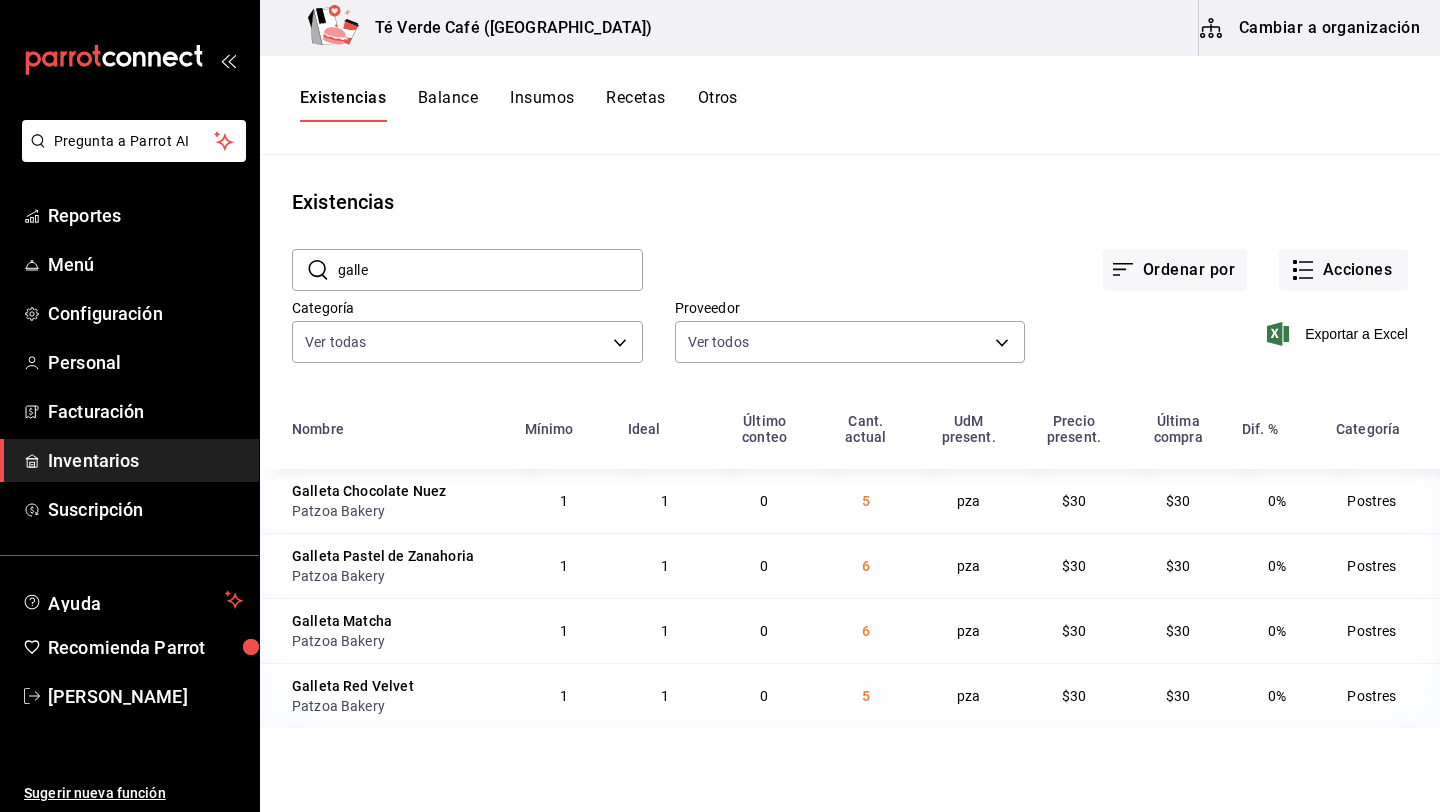 click on "galle" at bounding box center [490, 270] 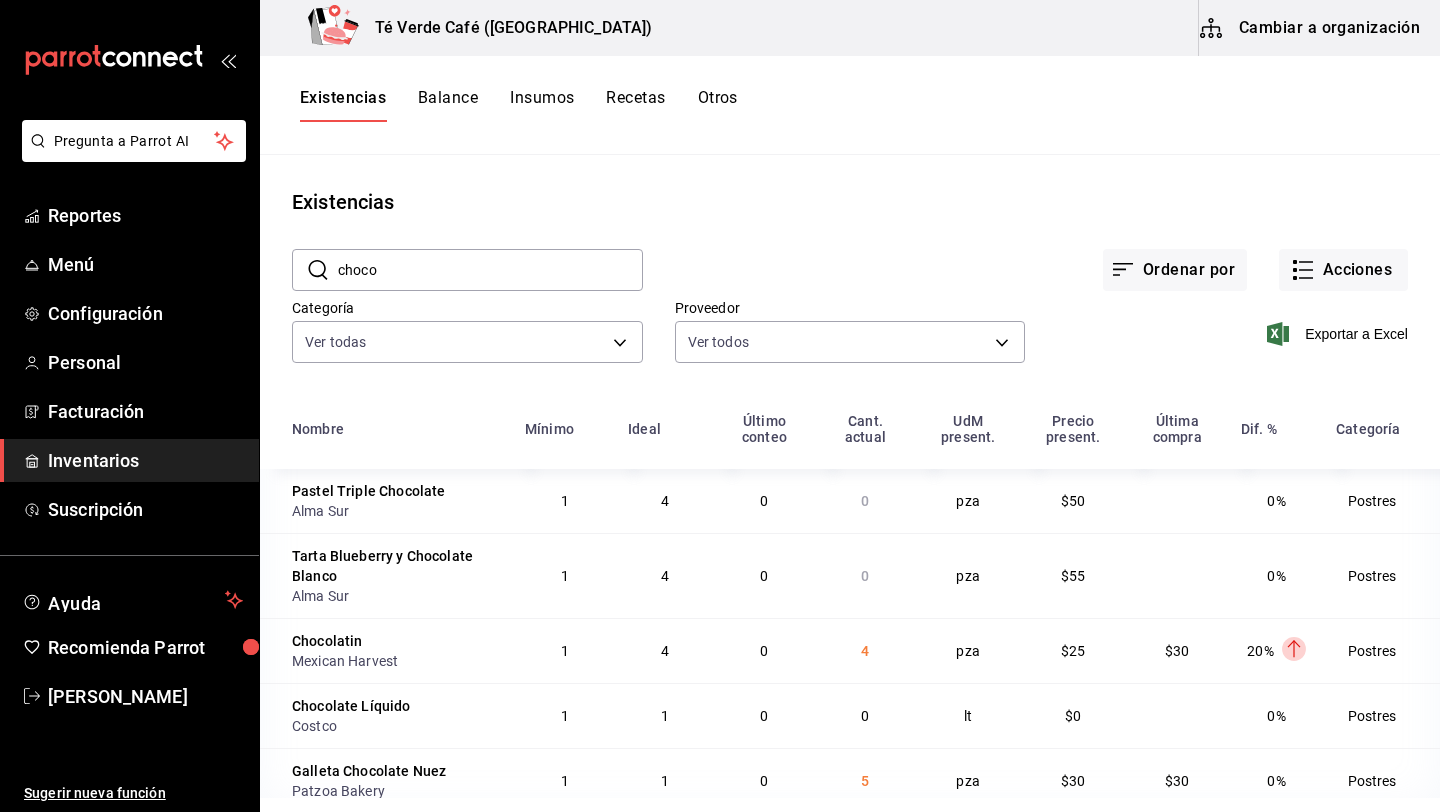 click on "choco" at bounding box center [490, 270] 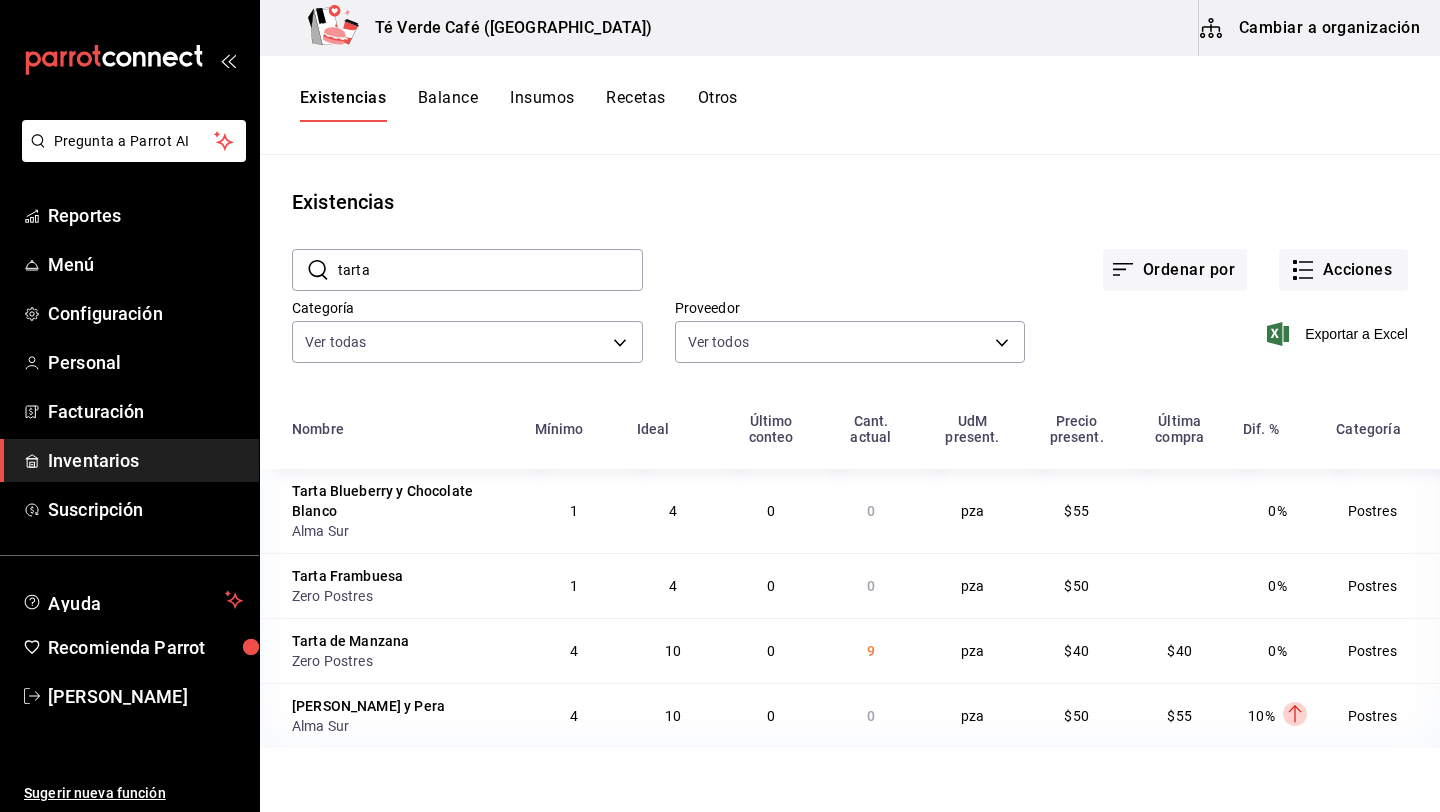 click on "tarta" at bounding box center (490, 270) 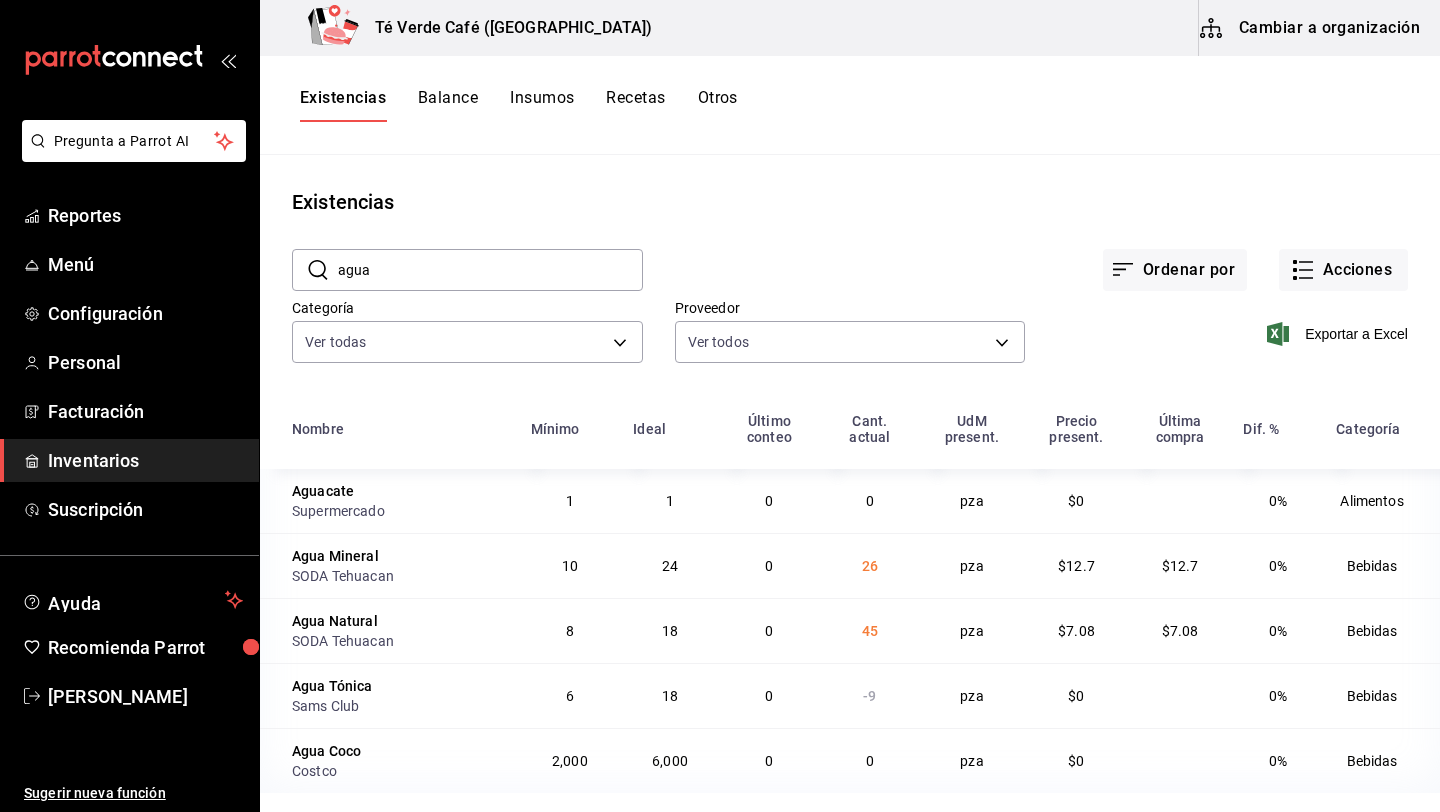 click on "agua" at bounding box center [490, 270] 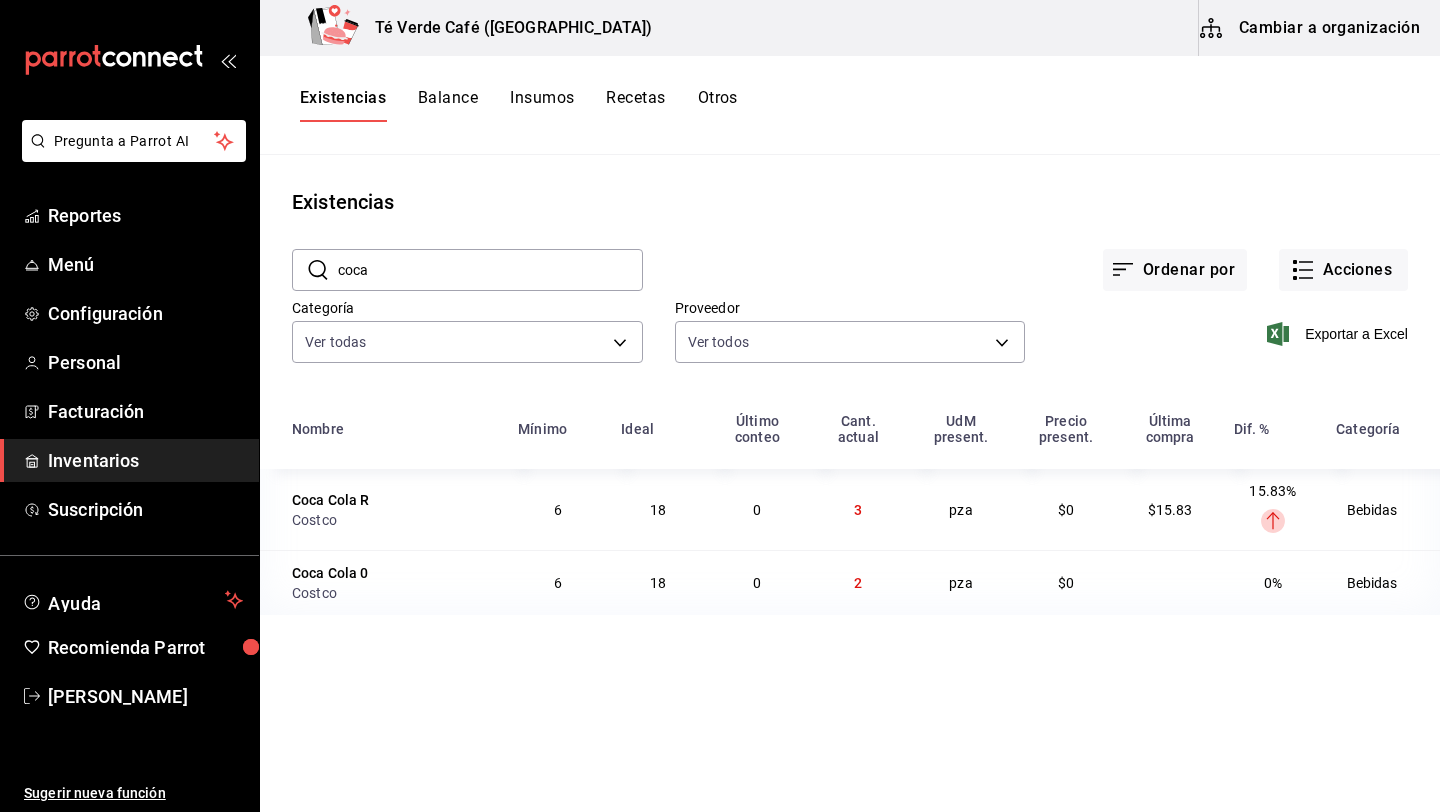 click on "coca" at bounding box center [490, 270] 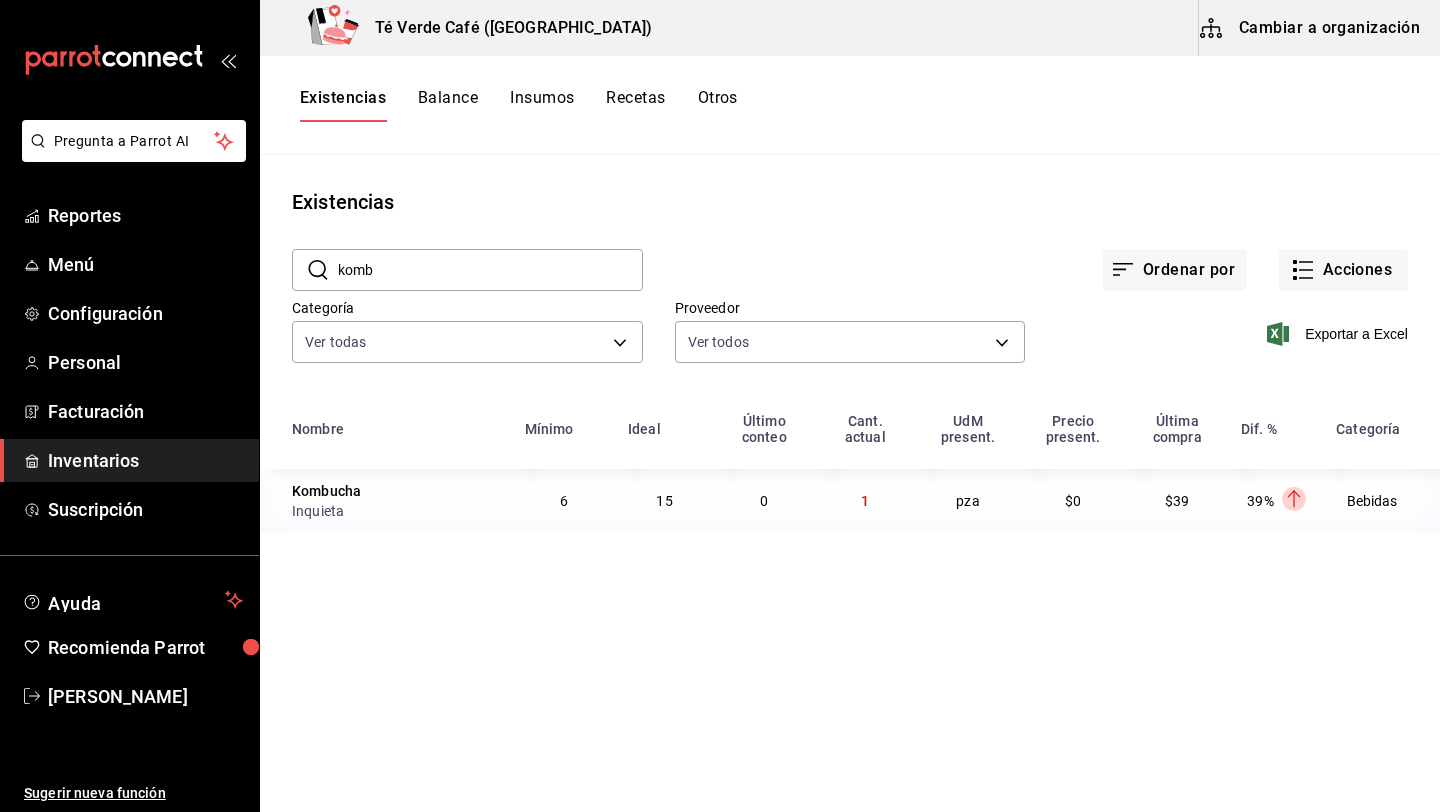 click on "komb" at bounding box center (490, 270) 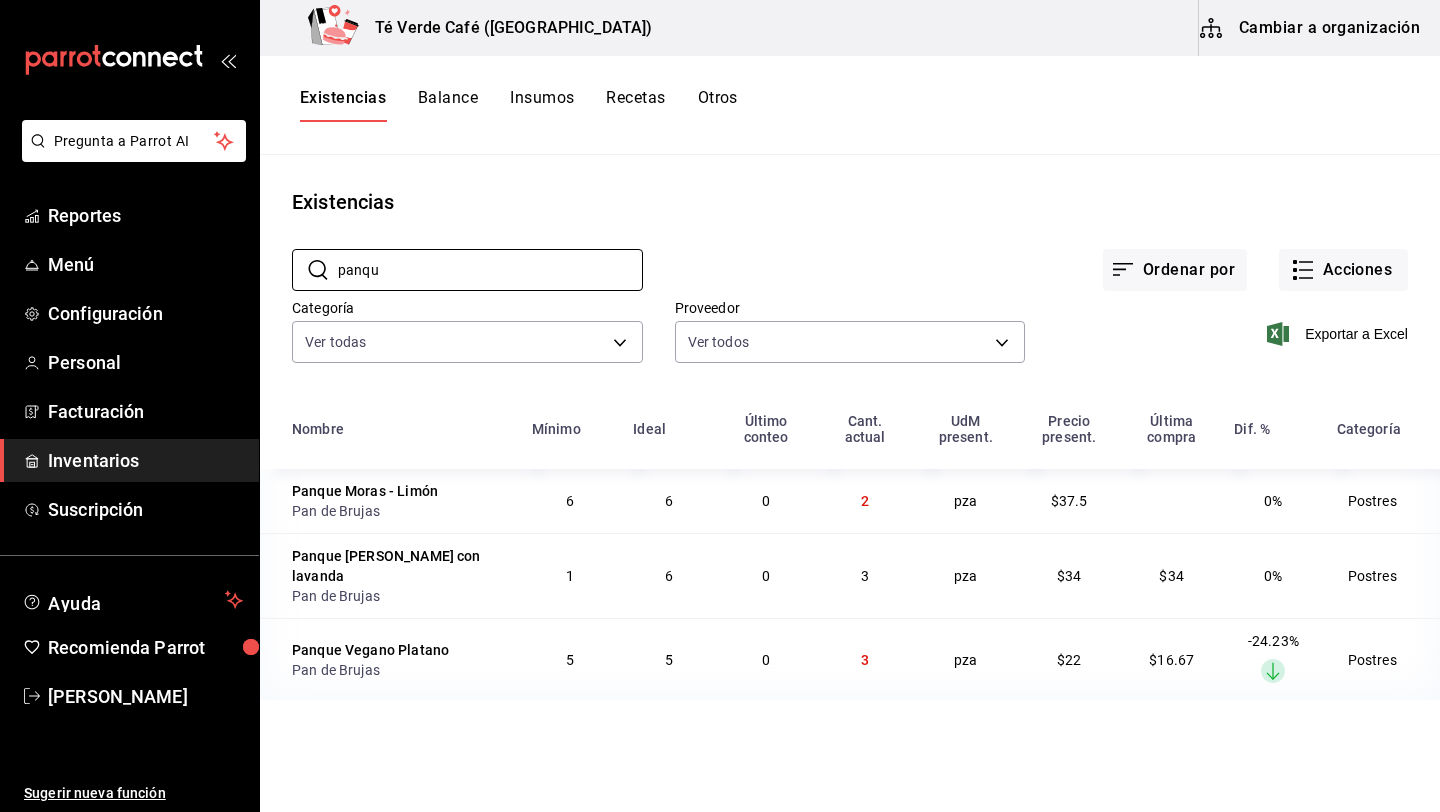 type on "panqu" 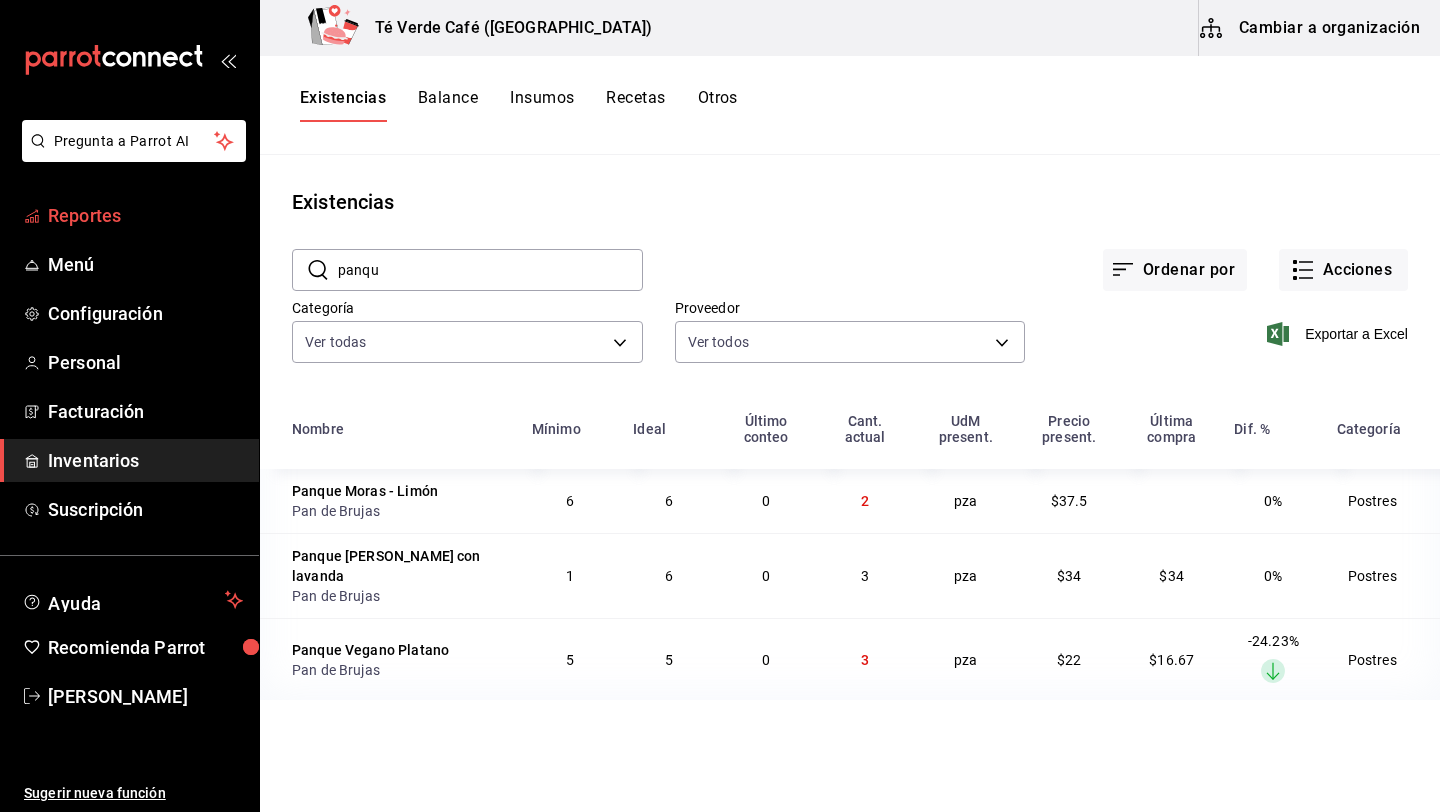 click on "Reportes" at bounding box center (145, 215) 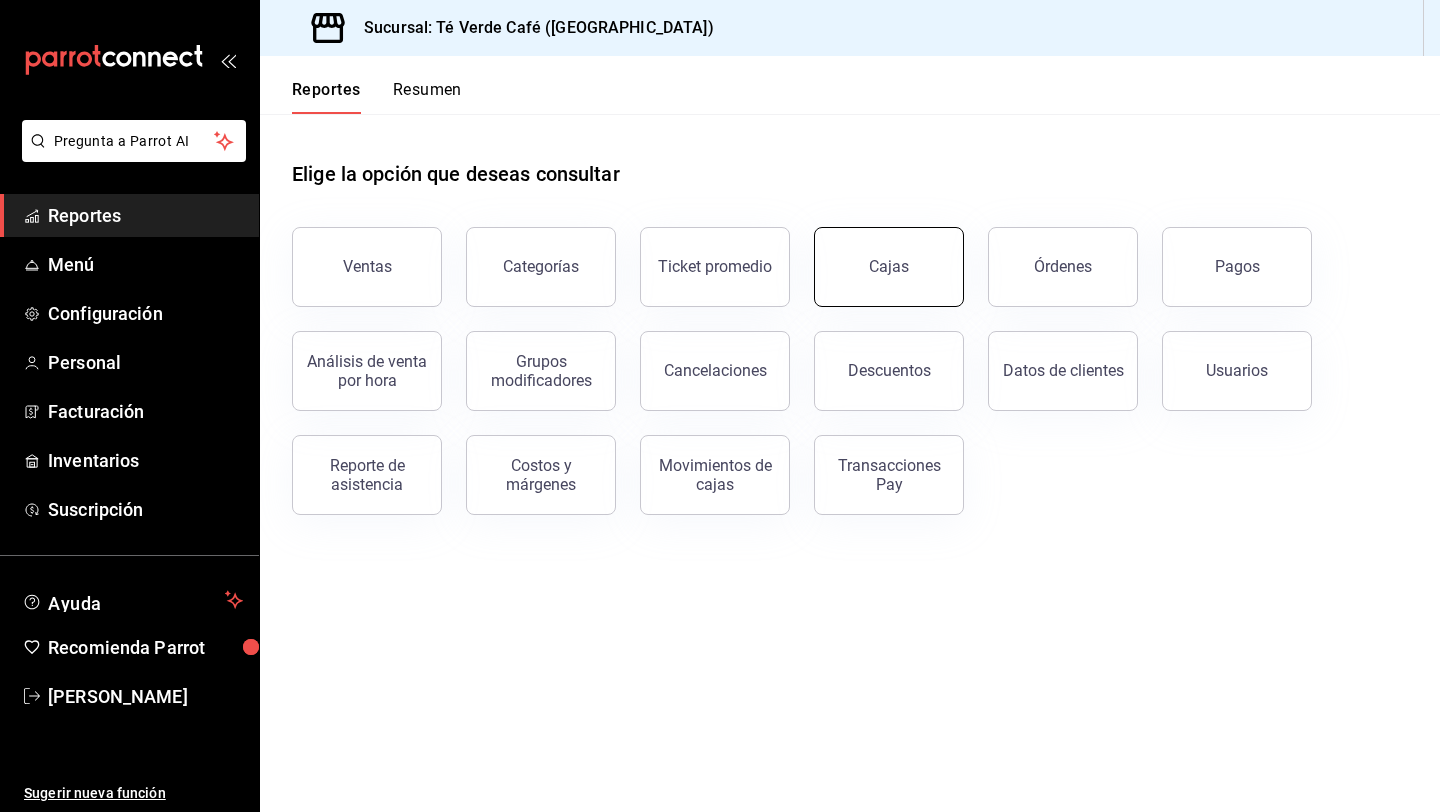 click on "Cajas" at bounding box center (889, 266) 